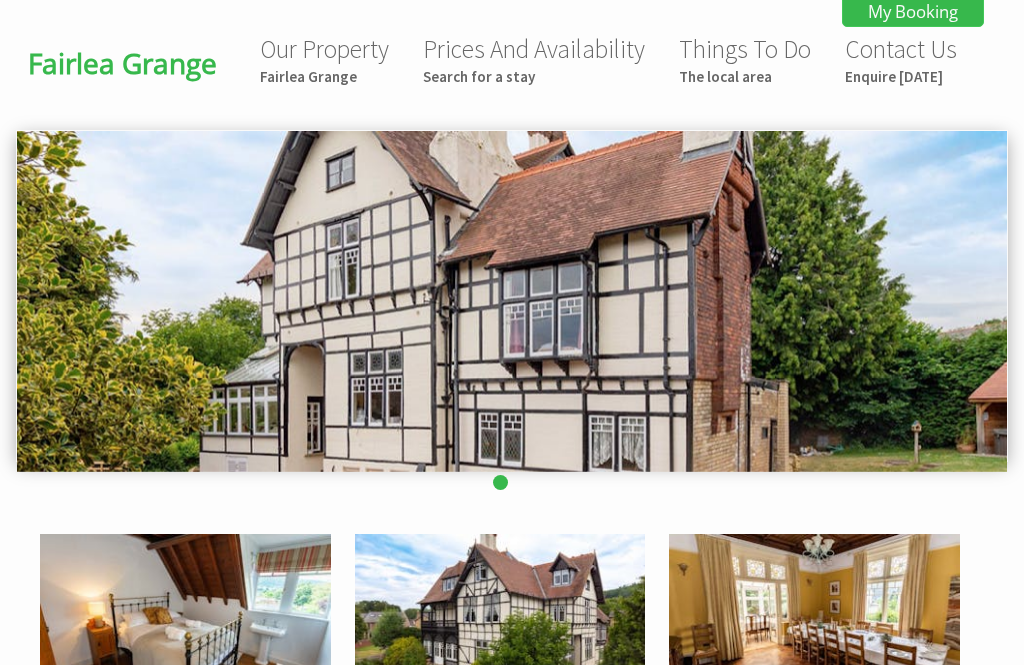 scroll, scrollTop: 0, scrollLeft: 0, axis: both 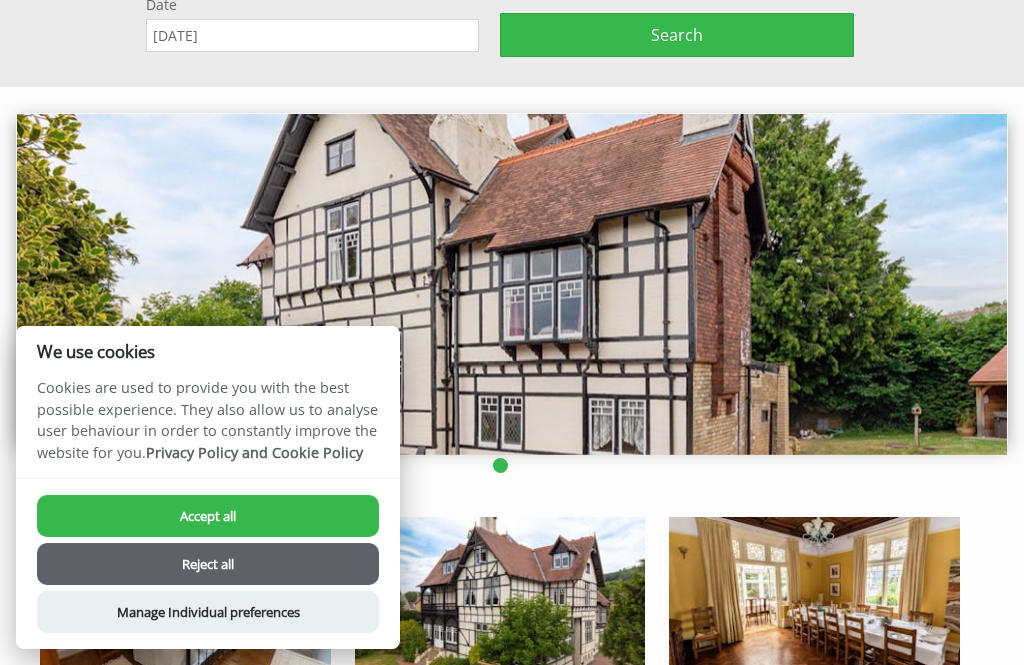 click on "Accept all" at bounding box center (208, 516) 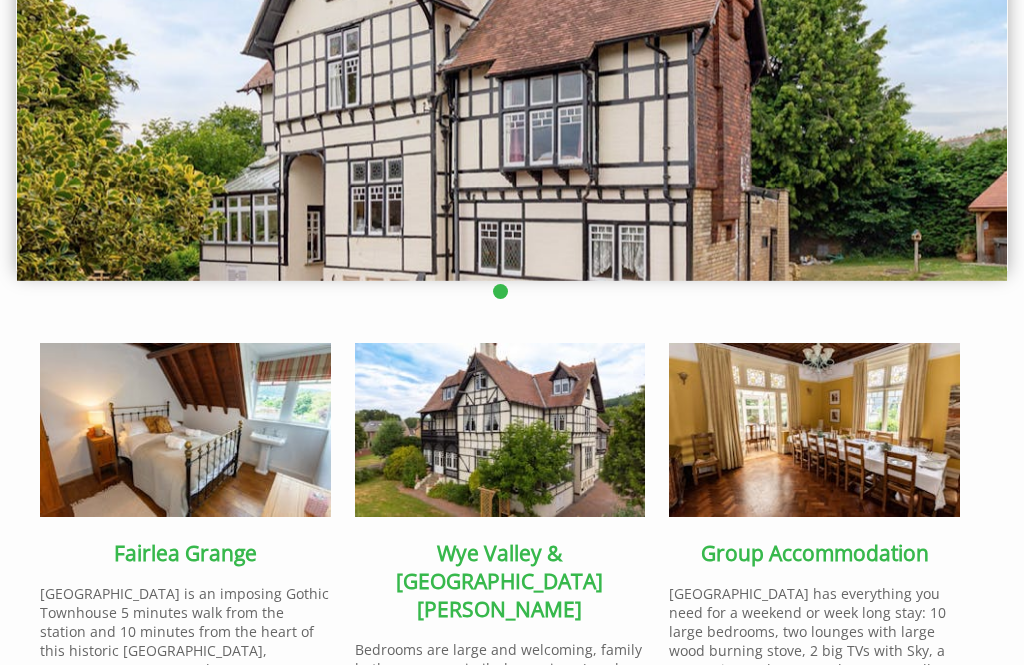 scroll, scrollTop: 0, scrollLeft: 0, axis: both 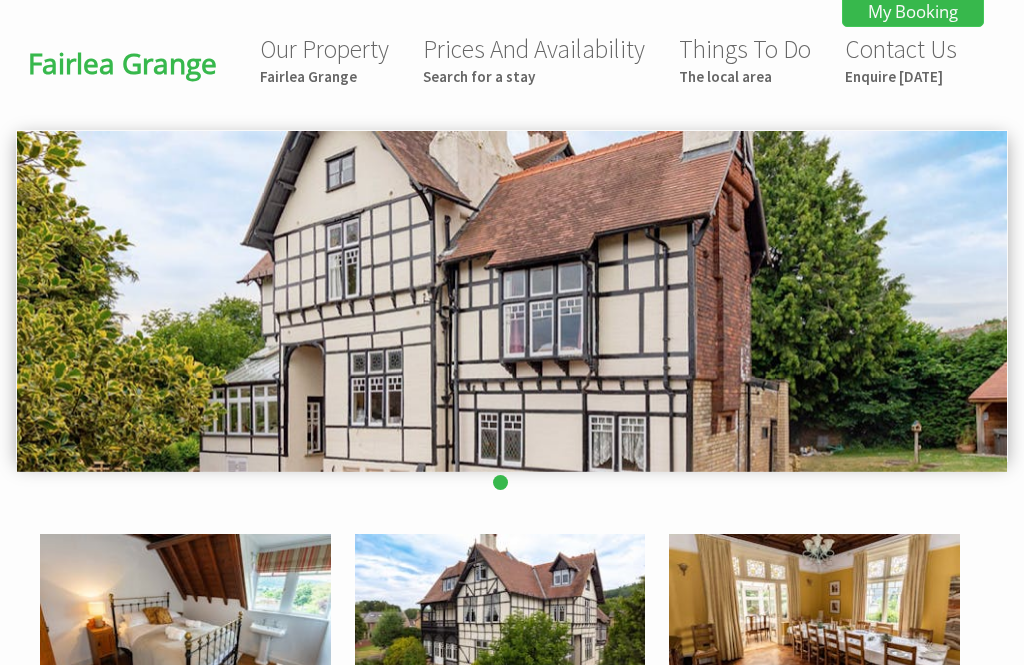 click on "Search for a stay" at bounding box center [534, 76] 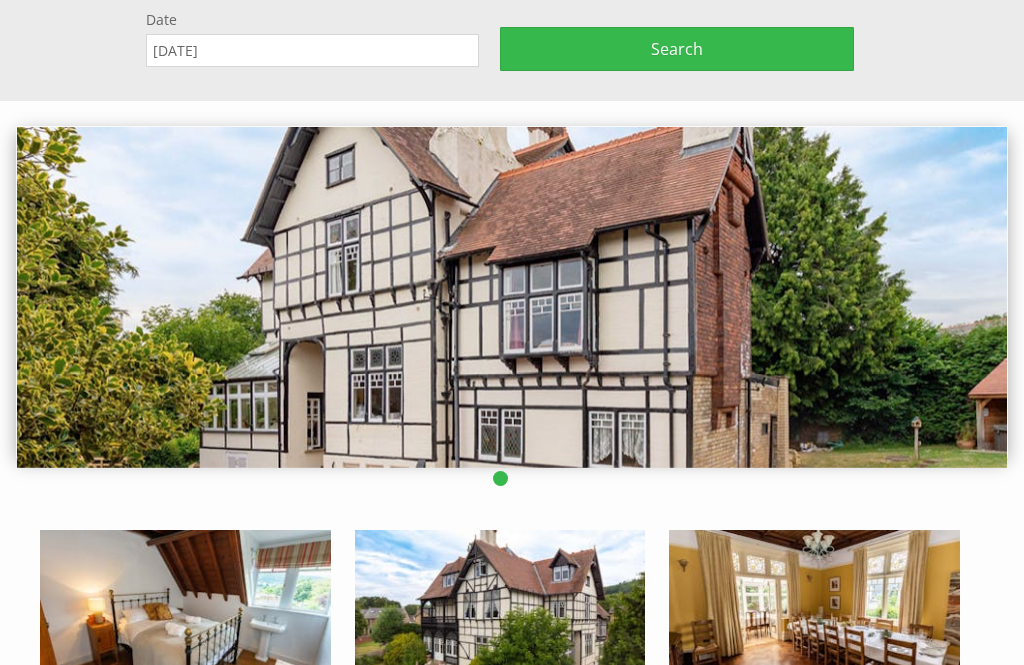 scroll, scrollTop: 170, scrollLeft: 0, axis: vertical 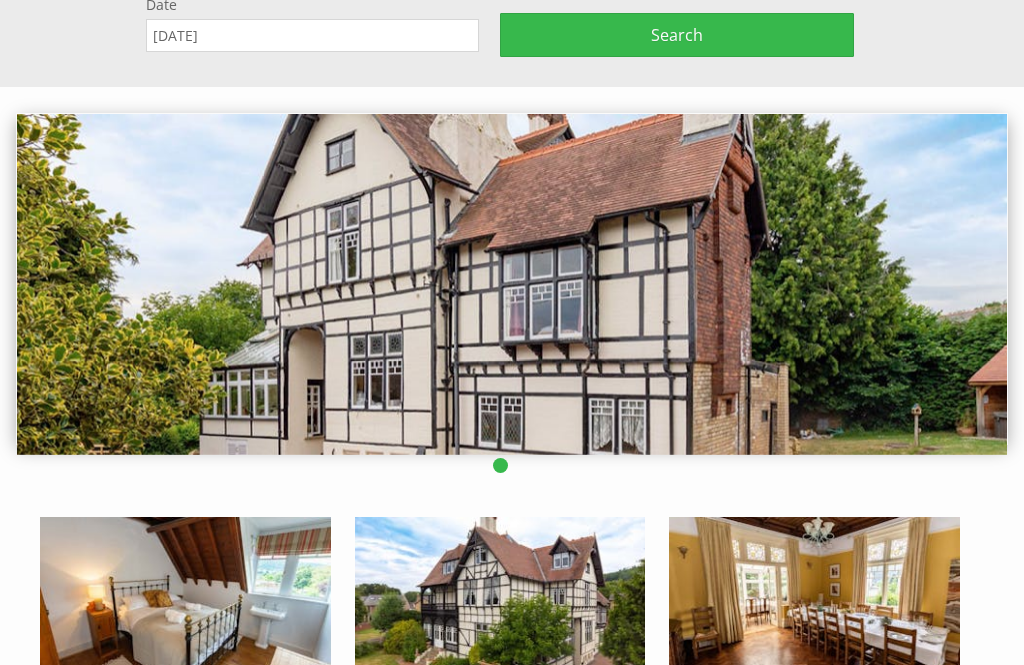 click on "Search" at bounding box center (677, 35) 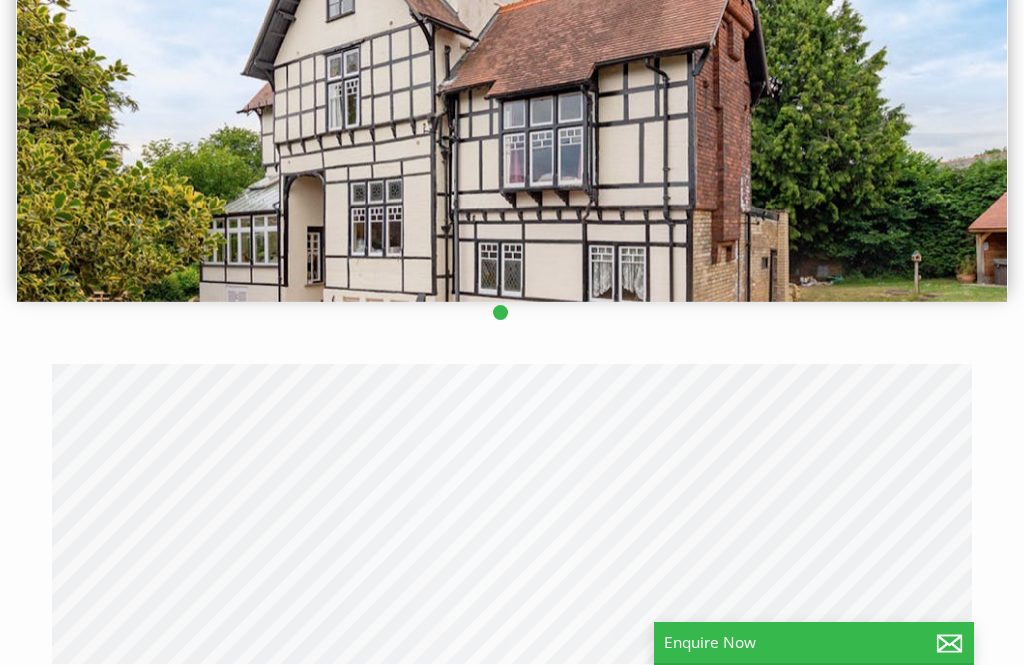 scroll, scrollTop: 0, scrollLeft: 0, axis: both 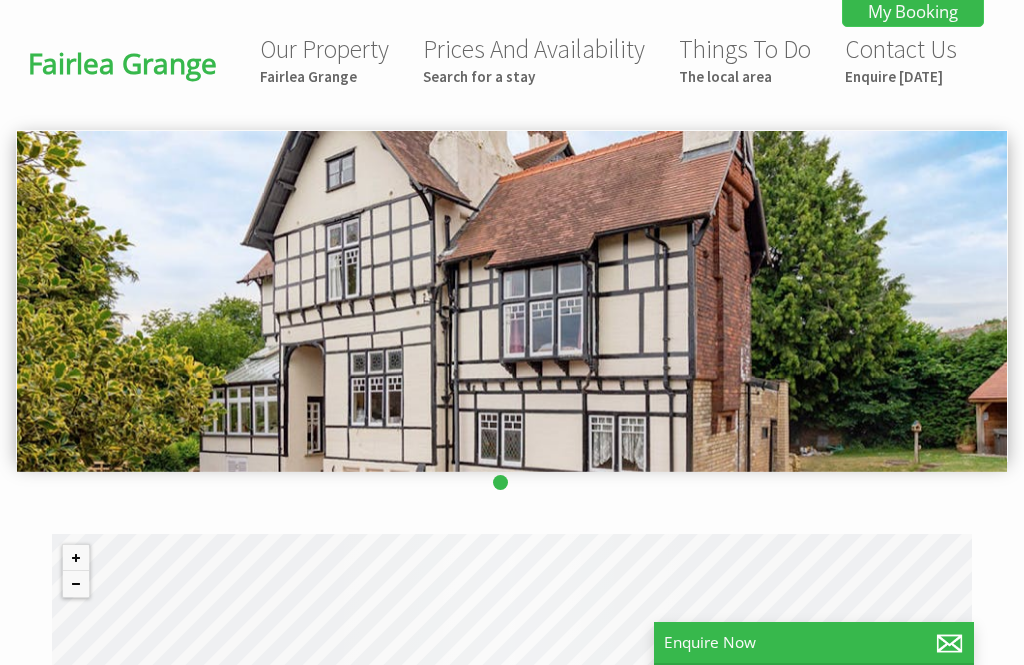 click on "Prices And Availability  Search for a stay" at bounding box center [534, 59] 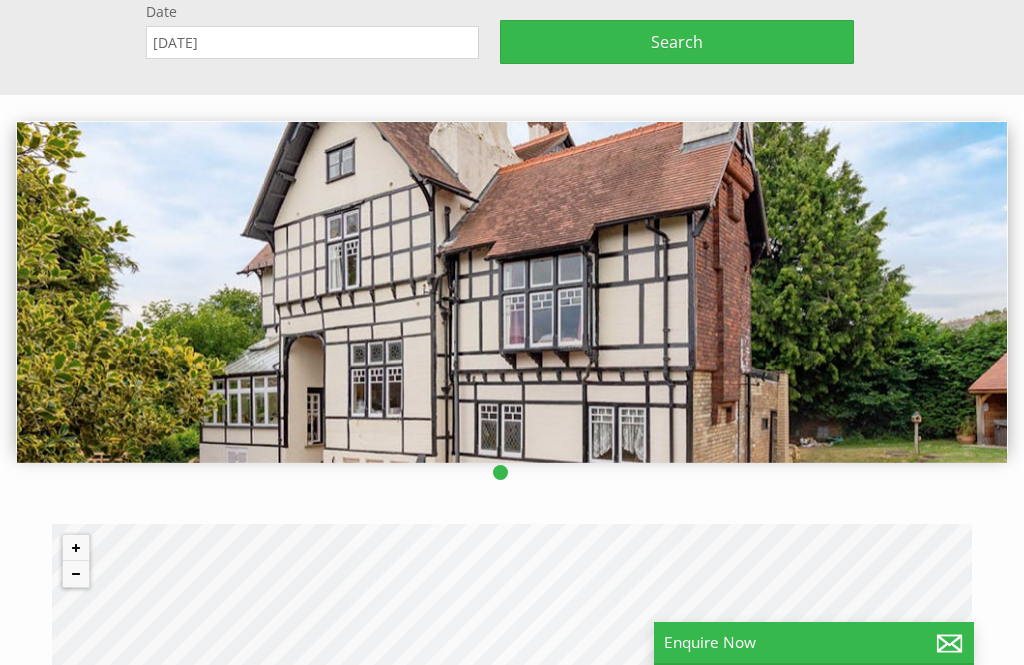 scroll, scrollTop: 170, scrollLeft: 0, axis: vertical 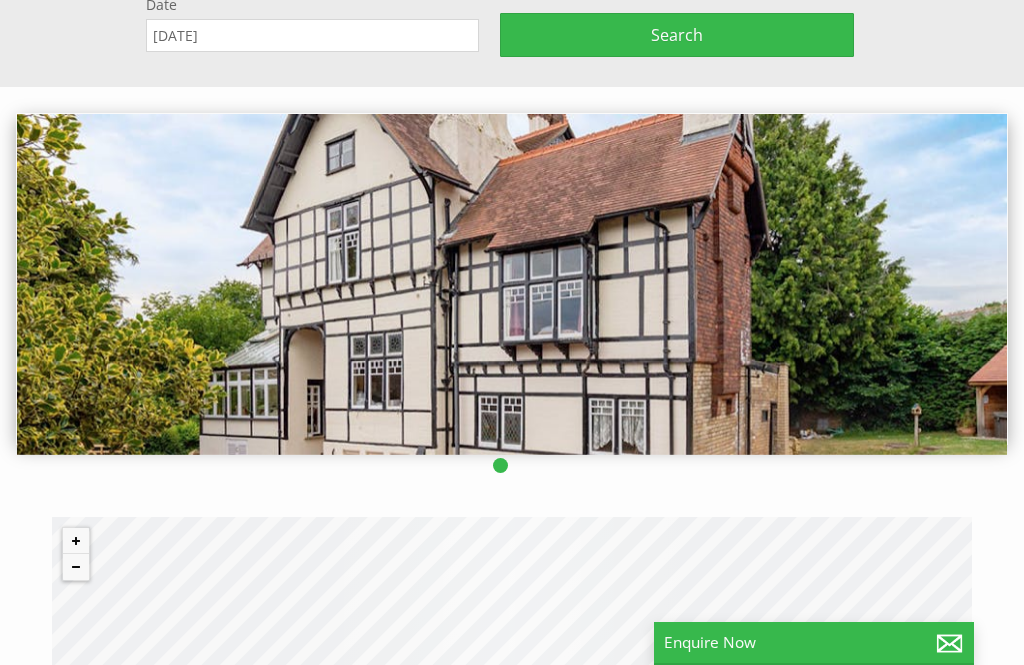click on "Date
10/07/2025" at bounding box center [323, 23] 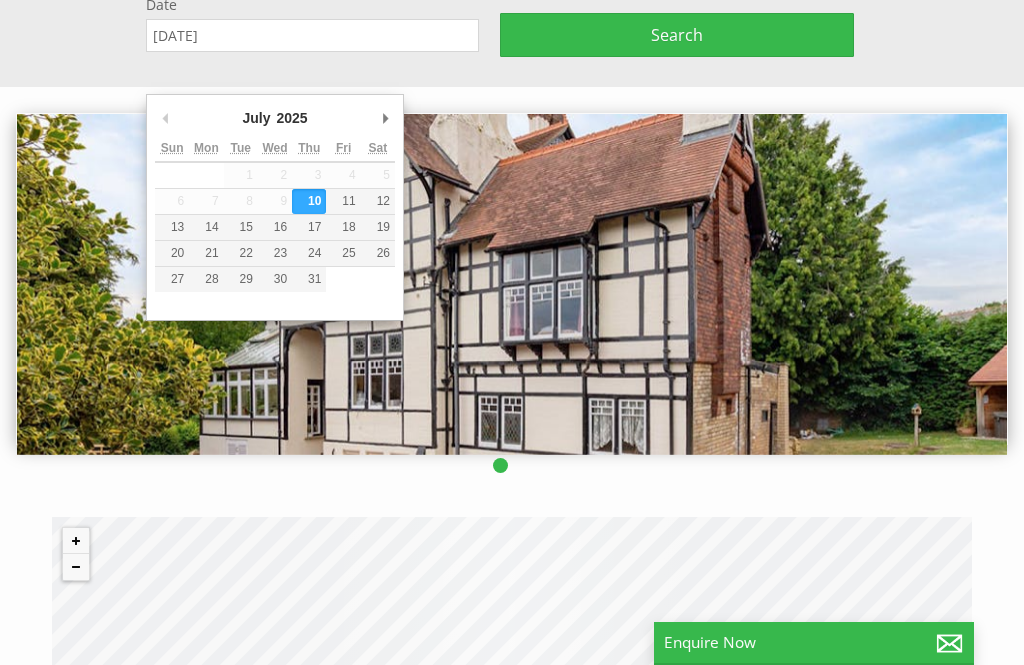 type on "14/07/2025" 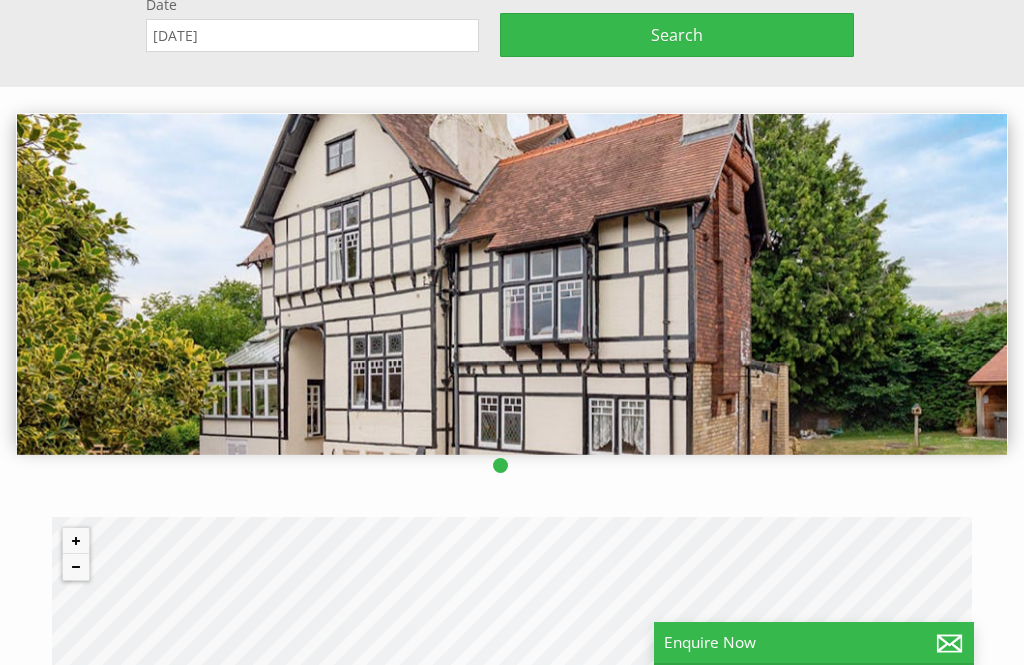 click on "Search" at bounding box center [677, 35] 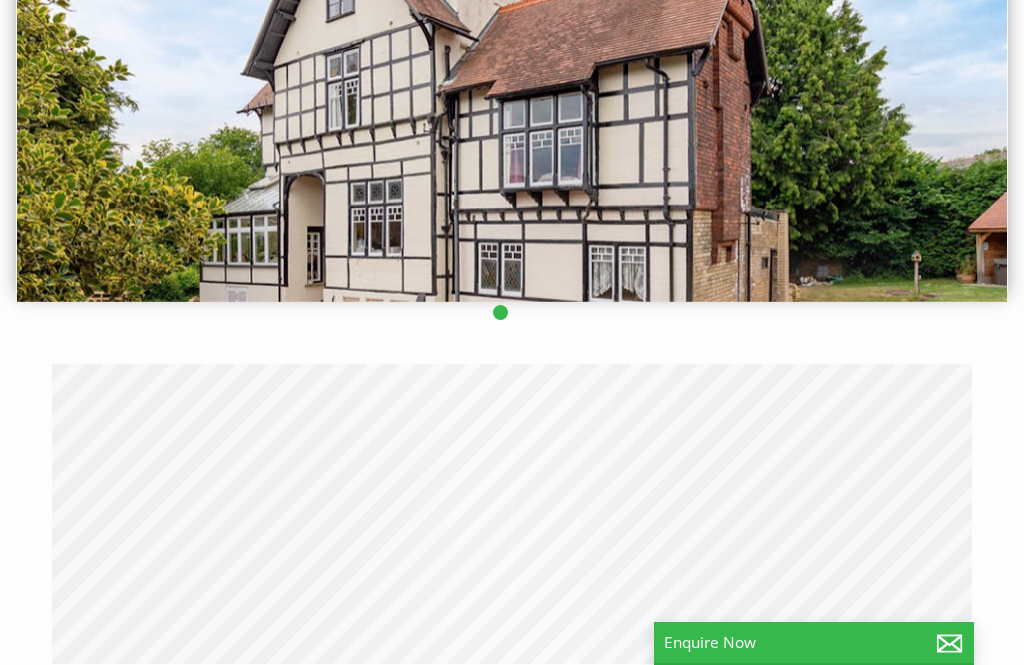 scroll, scrollTop: 0, scrollLeft: 0, axis: both 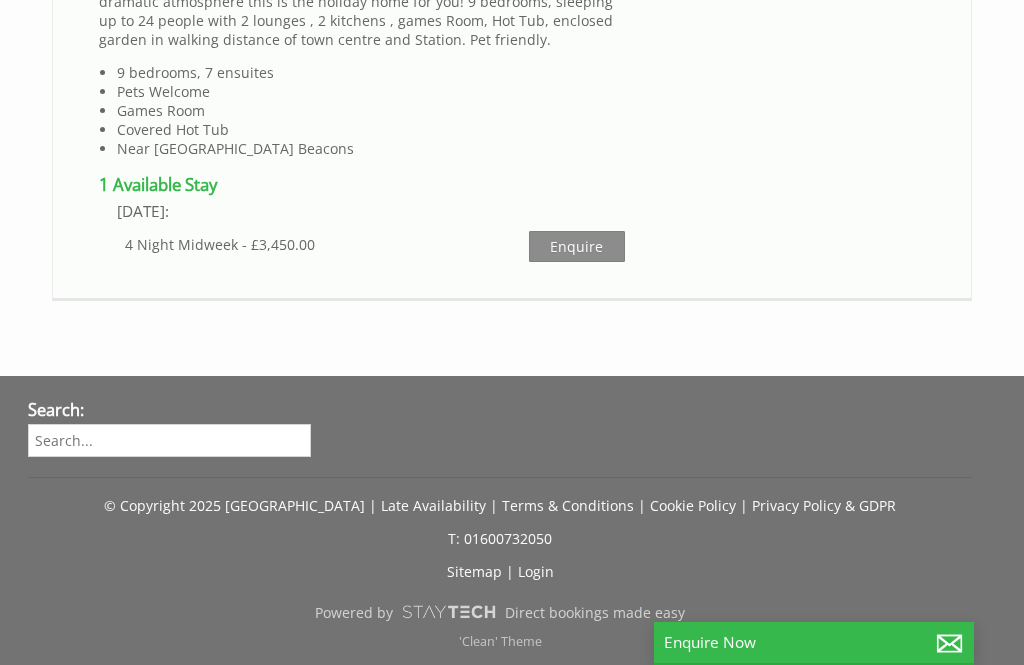 click on "Check Availability" at bounding box center [791, -139] 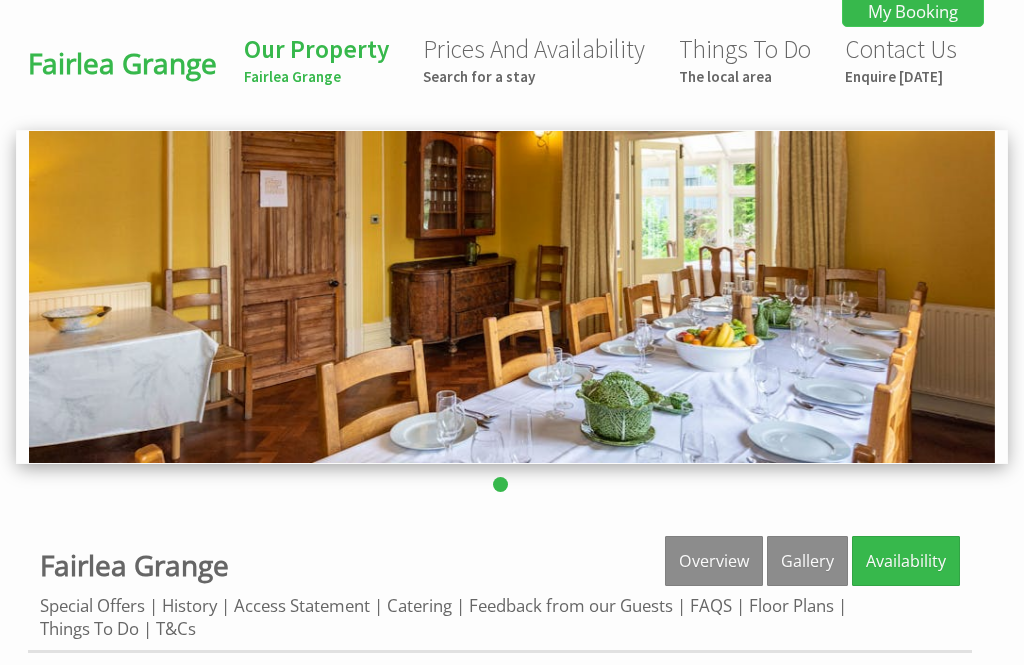 type on "14/07/2025" 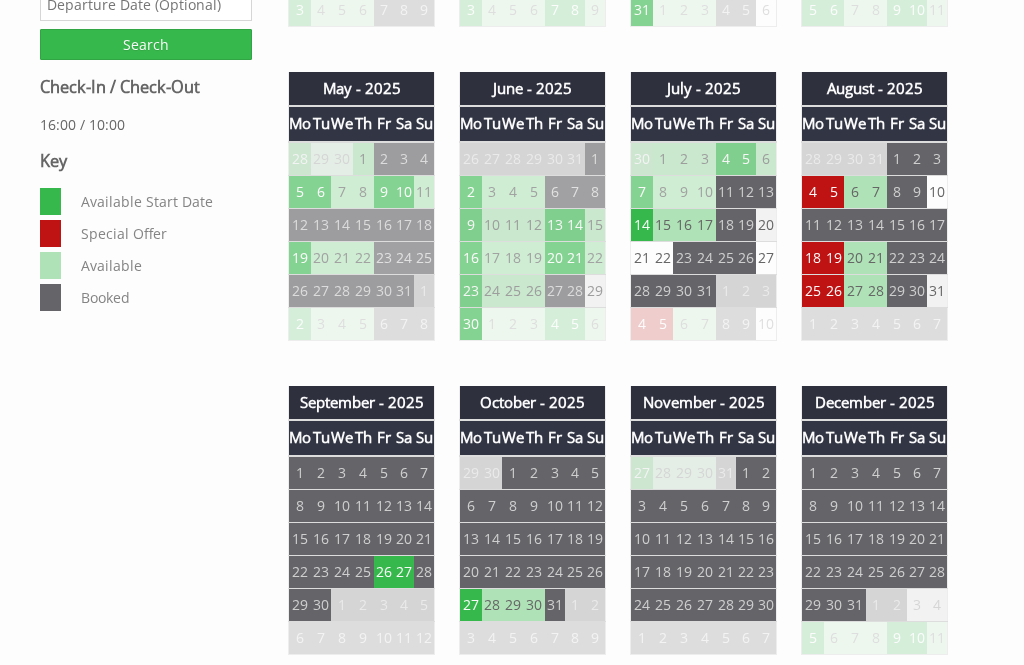 scroll, scrollTop: 589, scrollLeft: 0, axis: vertical 